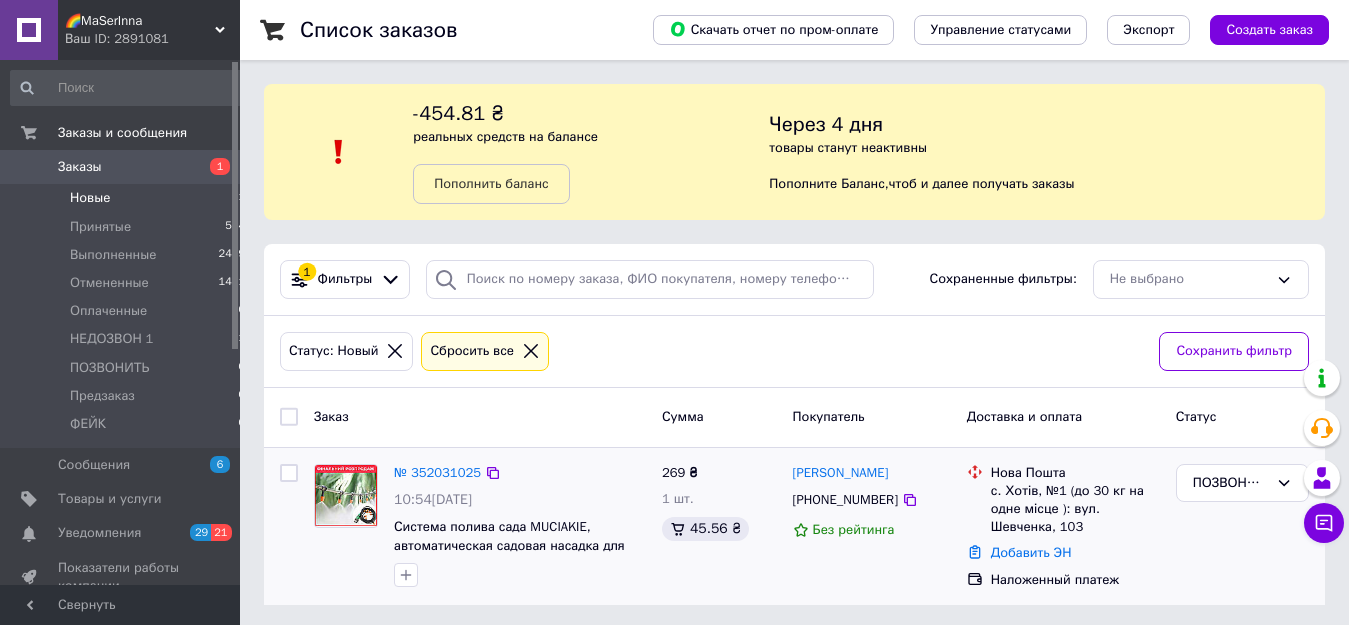 scroll, scrollTop: 0, scrollLeft: 0, axis: both 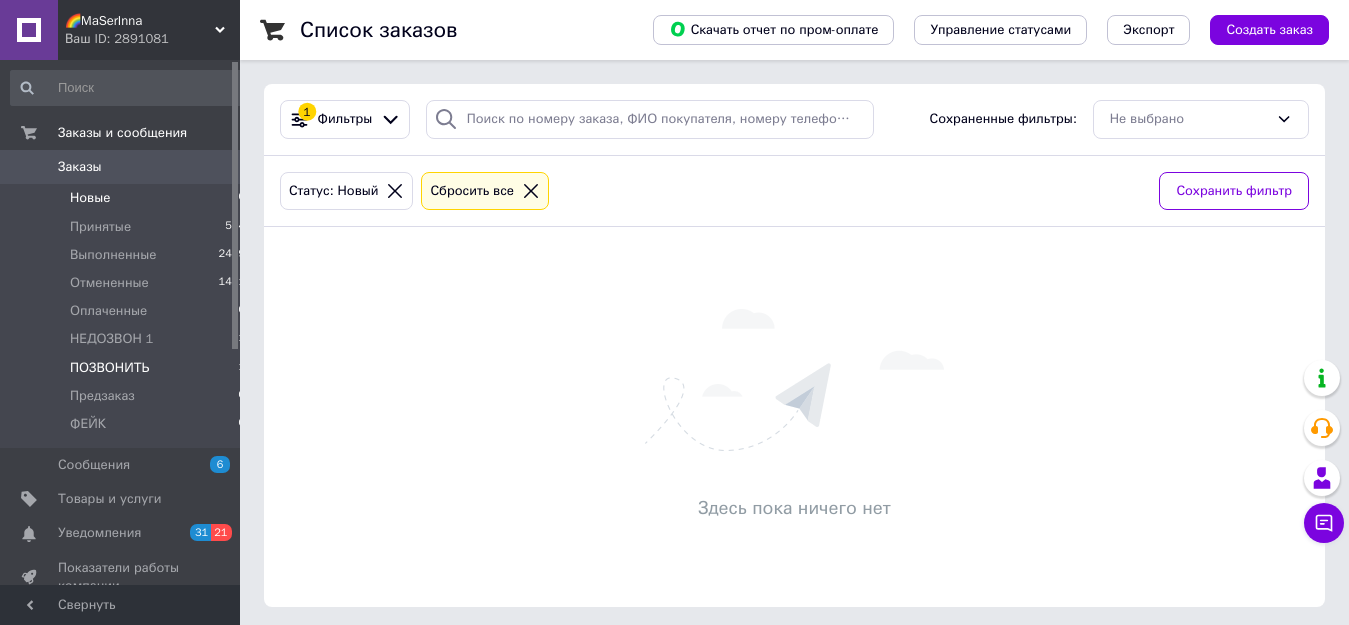 click on "ПОЗВОНИТЬ 1" at bounding box center (128, 368) 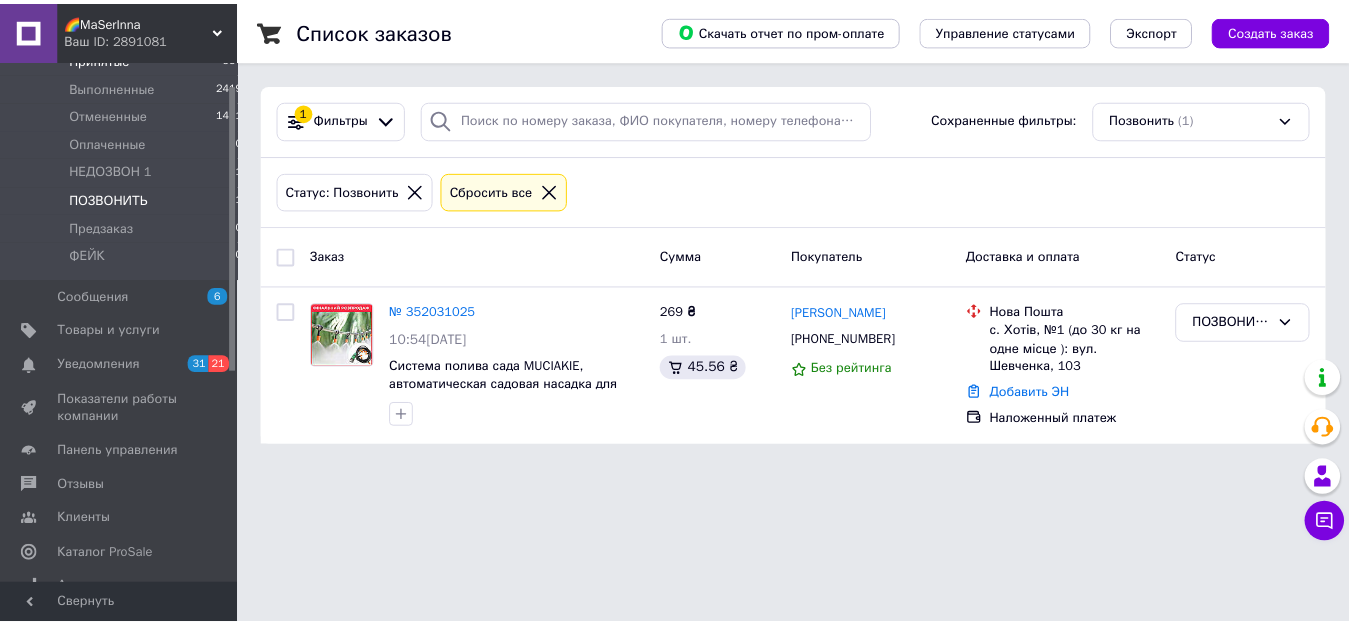 scroll, scrollTop: 204, scrollLeft: 0, axis: vertical 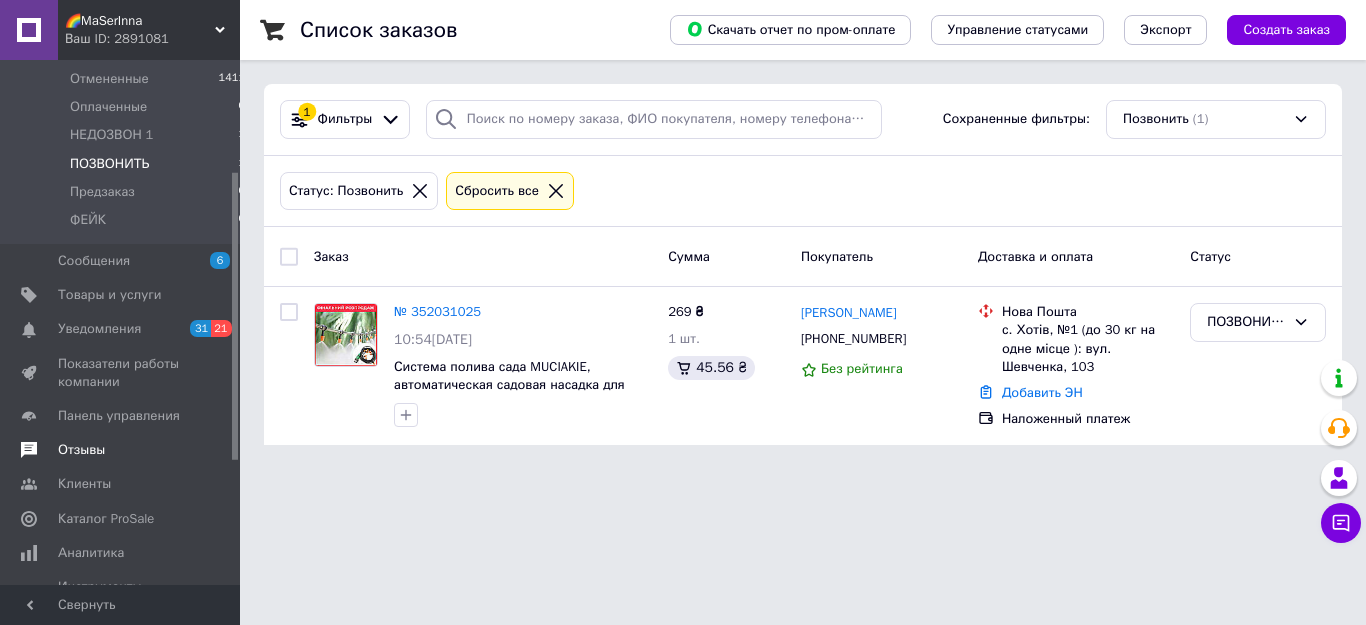click on "Отзывы" at bounding box center (128, 450) 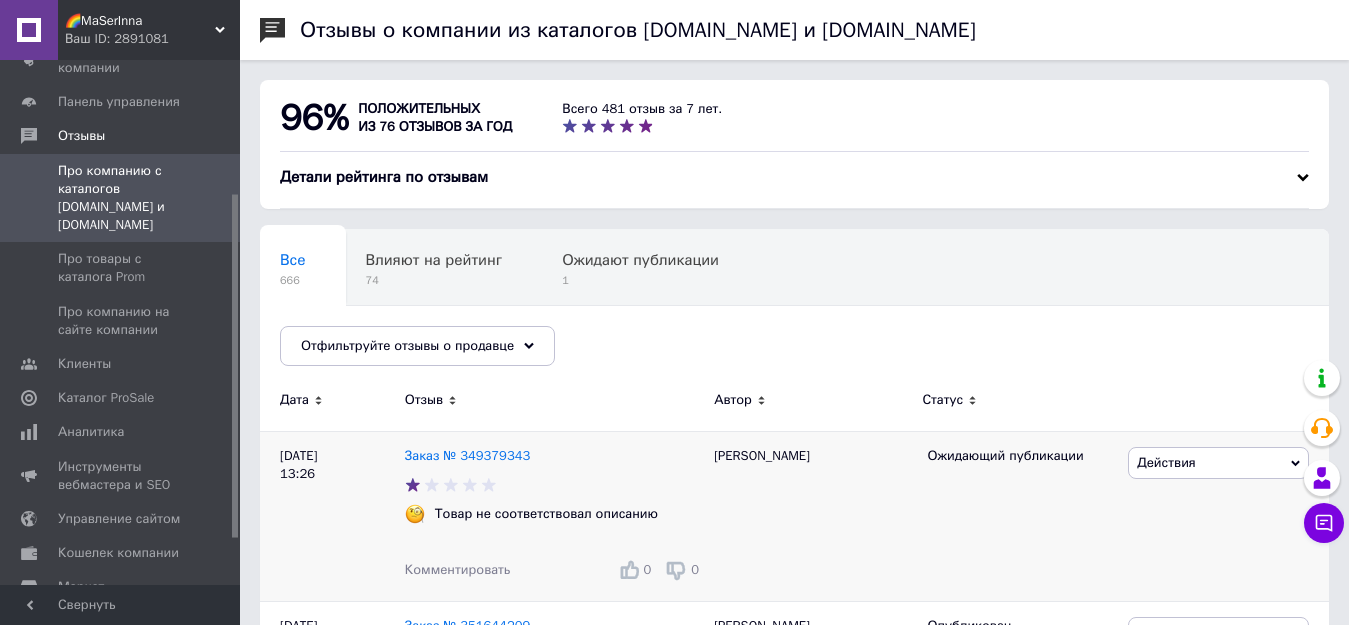 scroll, scrollTop: 204, scrollLeft: 0, axis: vertical 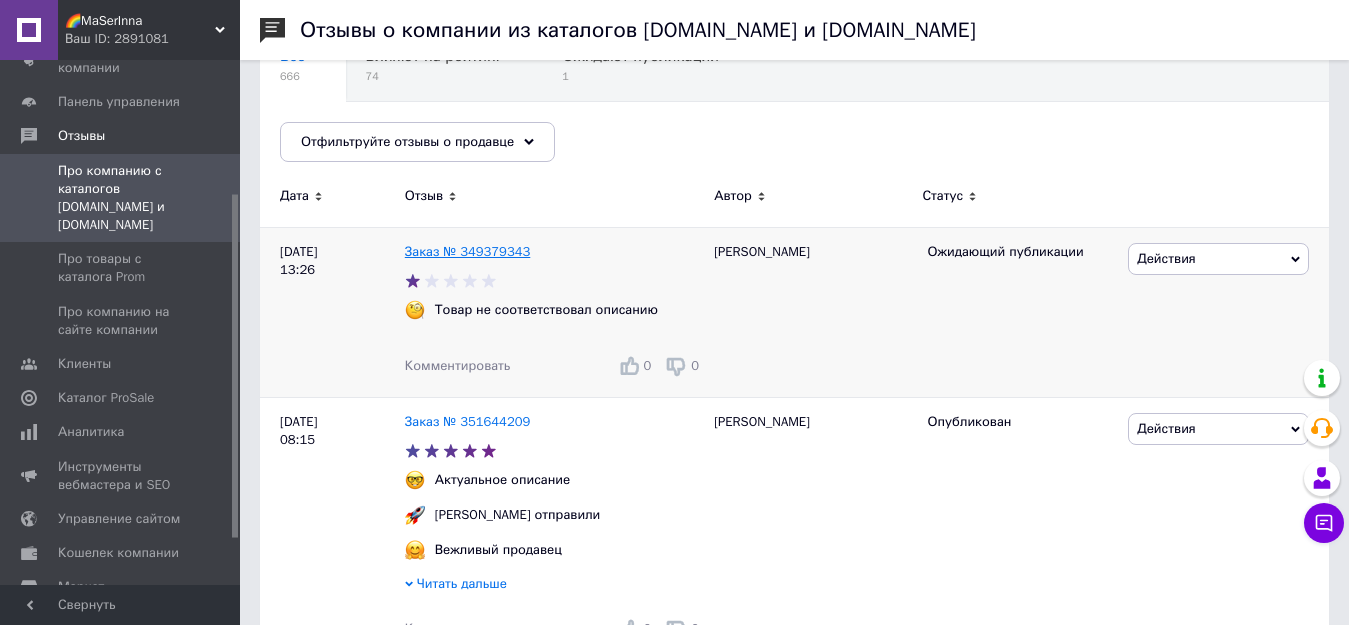 click on "Заказ № 349379343" at bounding box center (468, 251) 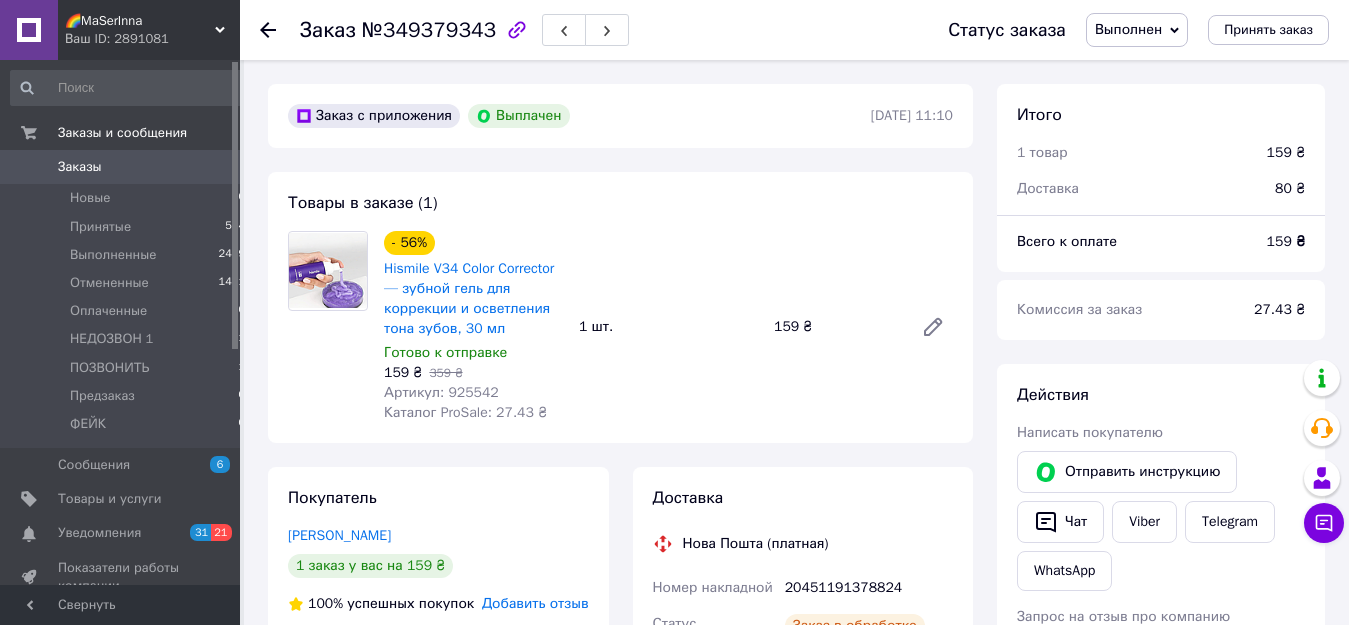 scroll, scrollTop: 379, scrollLeft: 0, axis: vertical 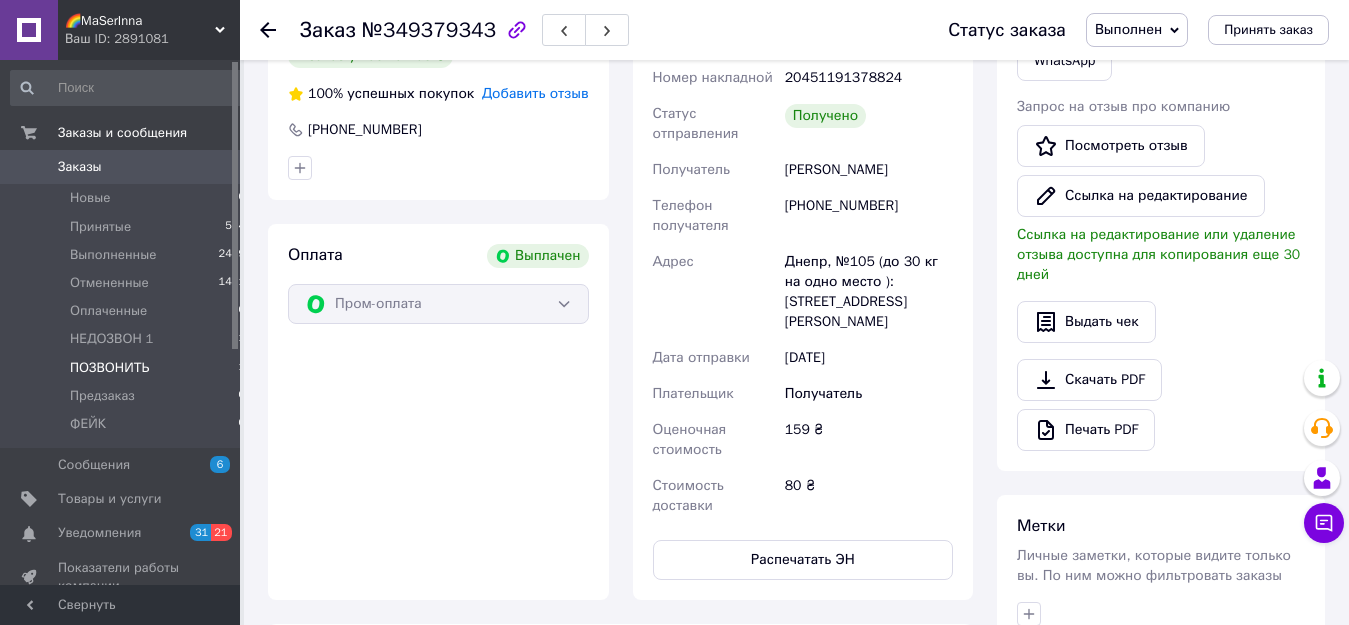 click on "ПОЗВОНИТЬ 1" at bounding box center [128, 368] 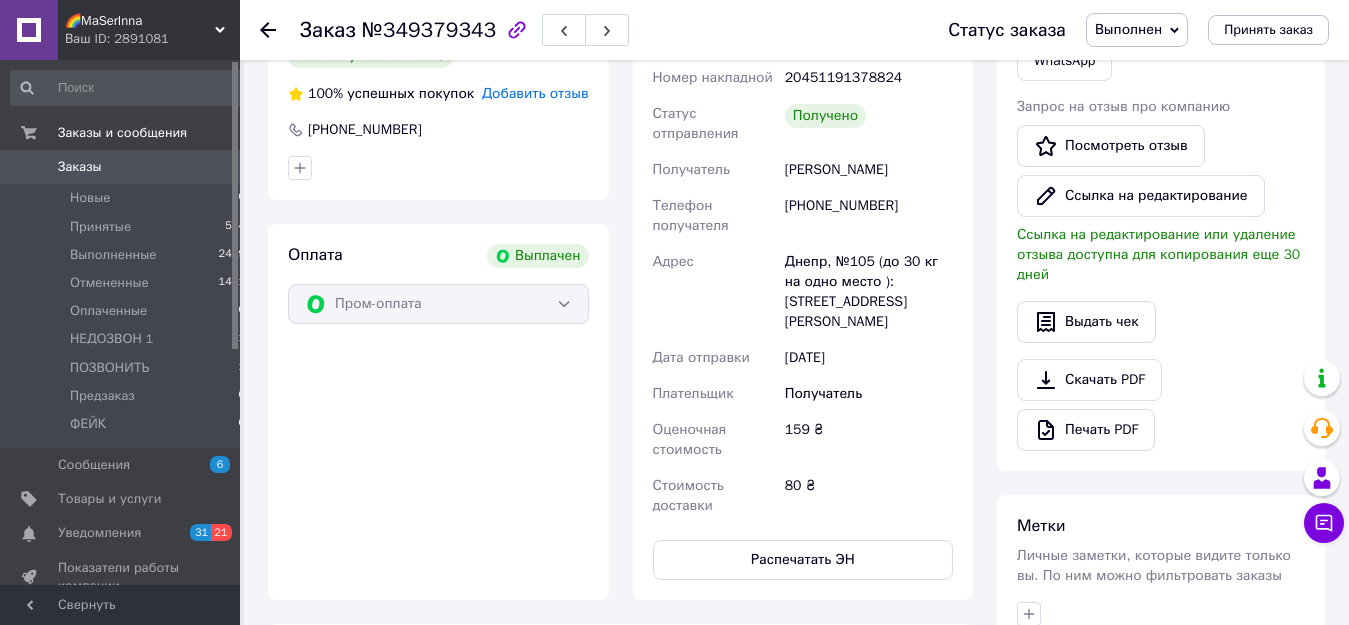 scroll, scrollTop: 0, scrollLeft: 0, axis: both 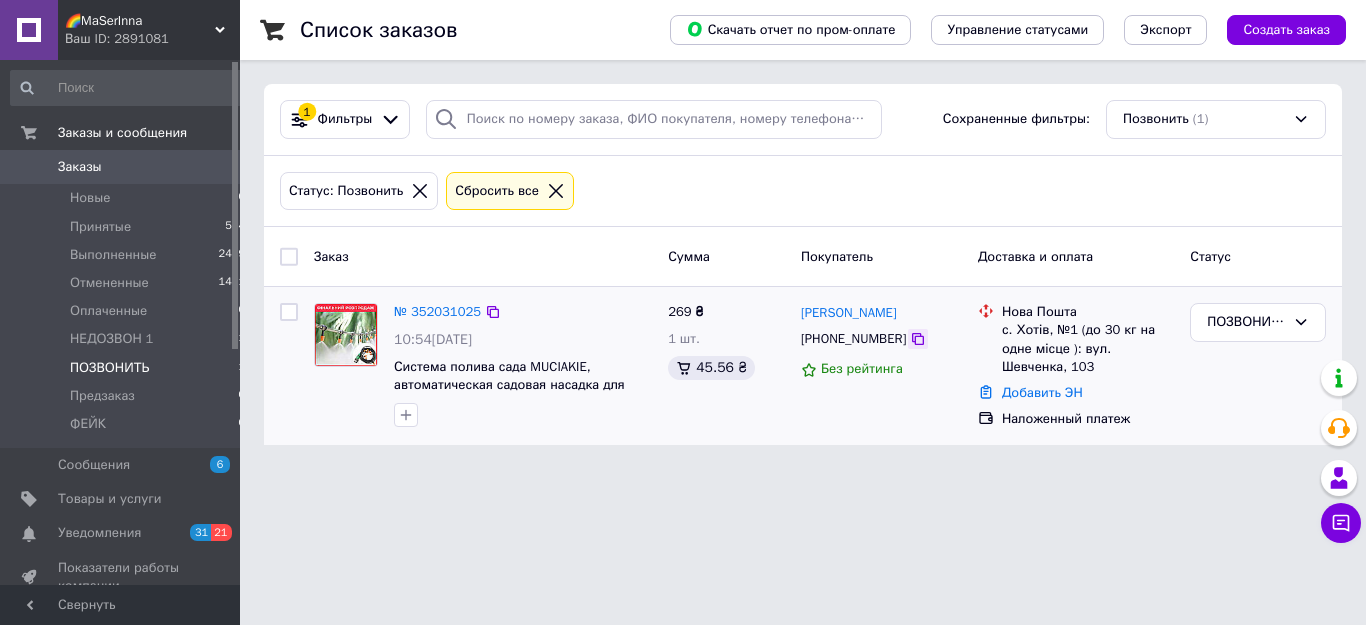 click 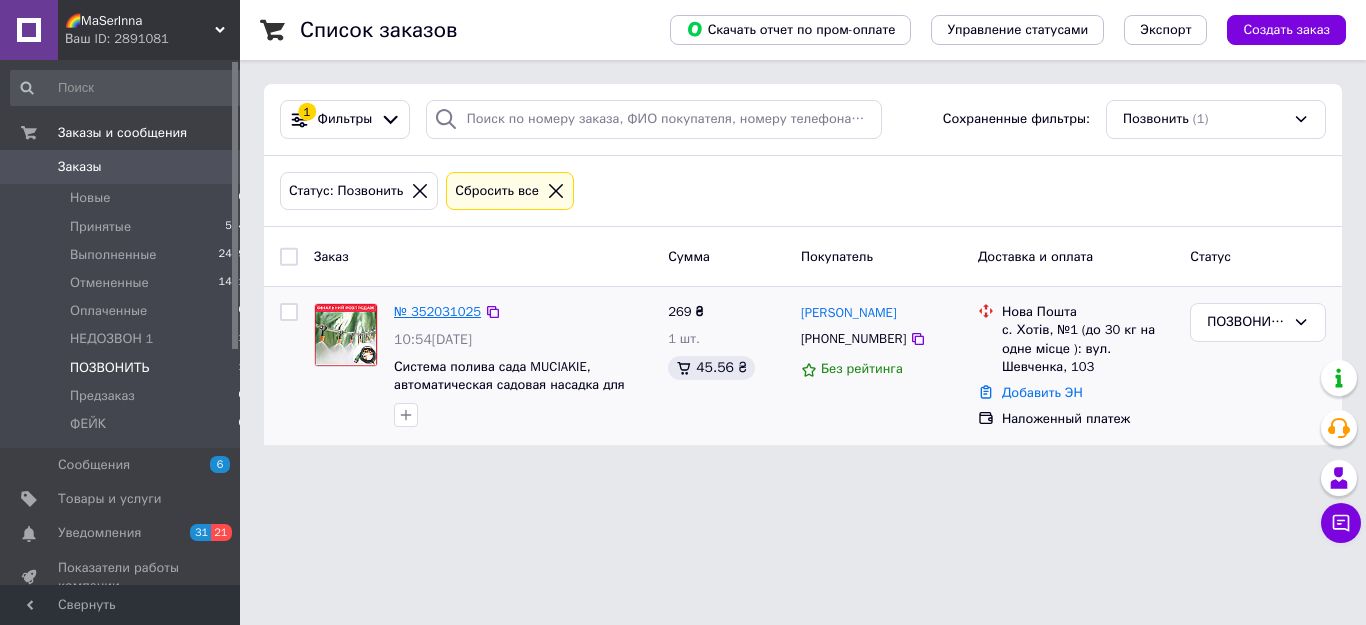 click on "№ 352031025" at bounding box center [437, 311] 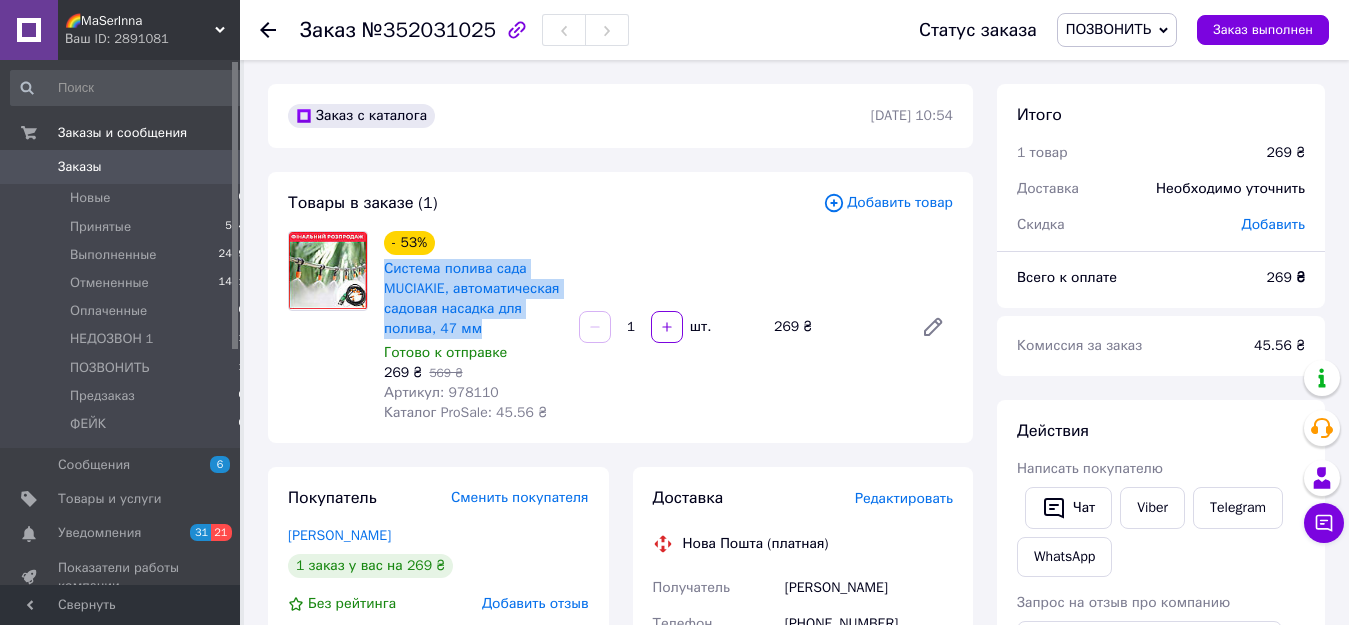 drag, startPoint x: 380, startPoint y: 271, endPoint x: 483, endPoint y: 320, distance: 114.061386 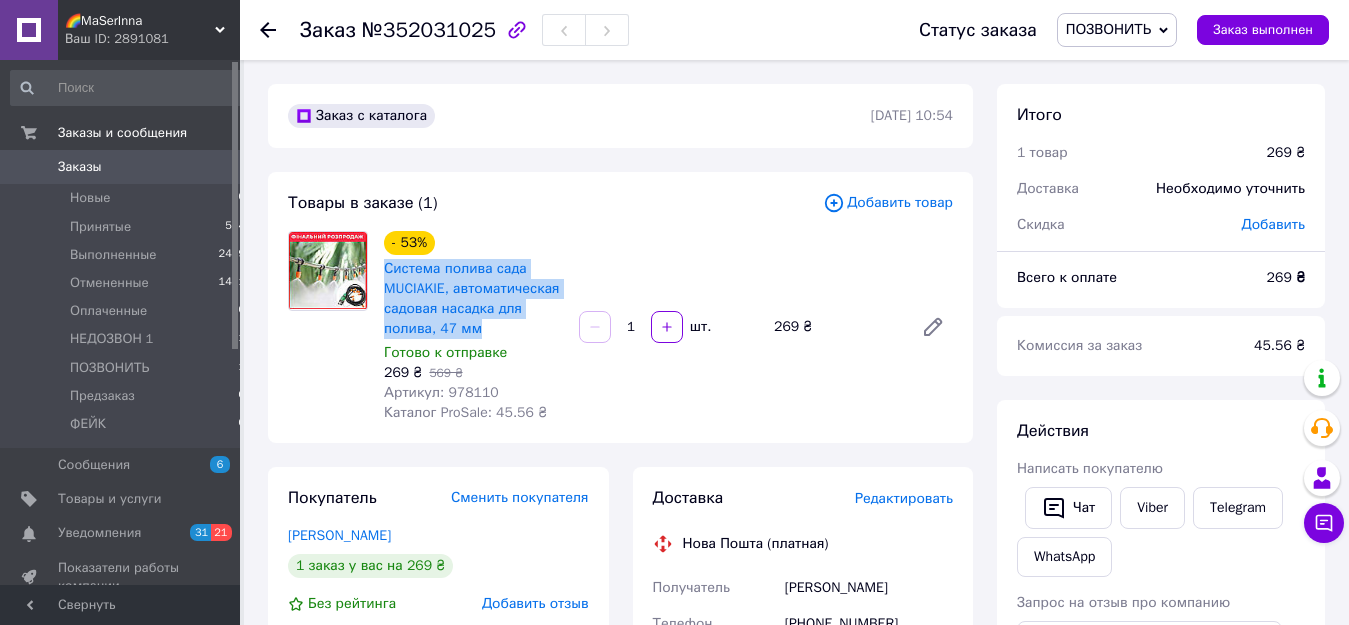 scroll, scrollTop: 306, scrollLeft: 0, axis: vertical 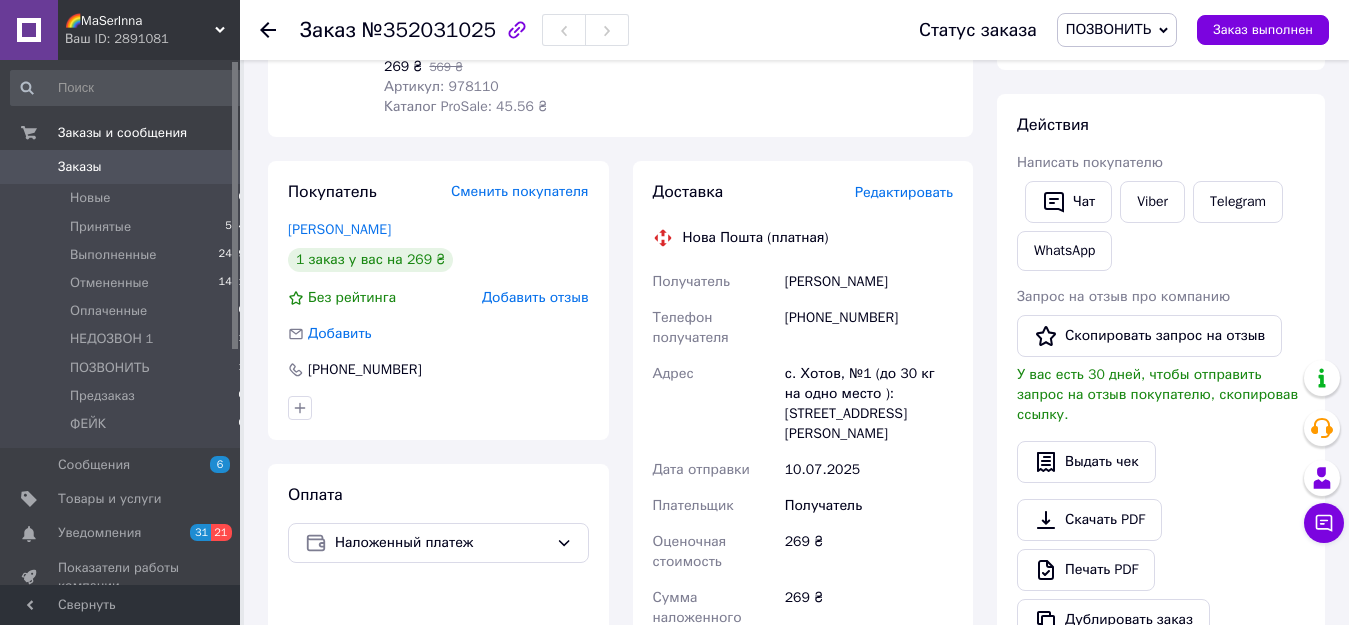 click on "[PHONE_NUMBER]" at bounding box center (869, 328) 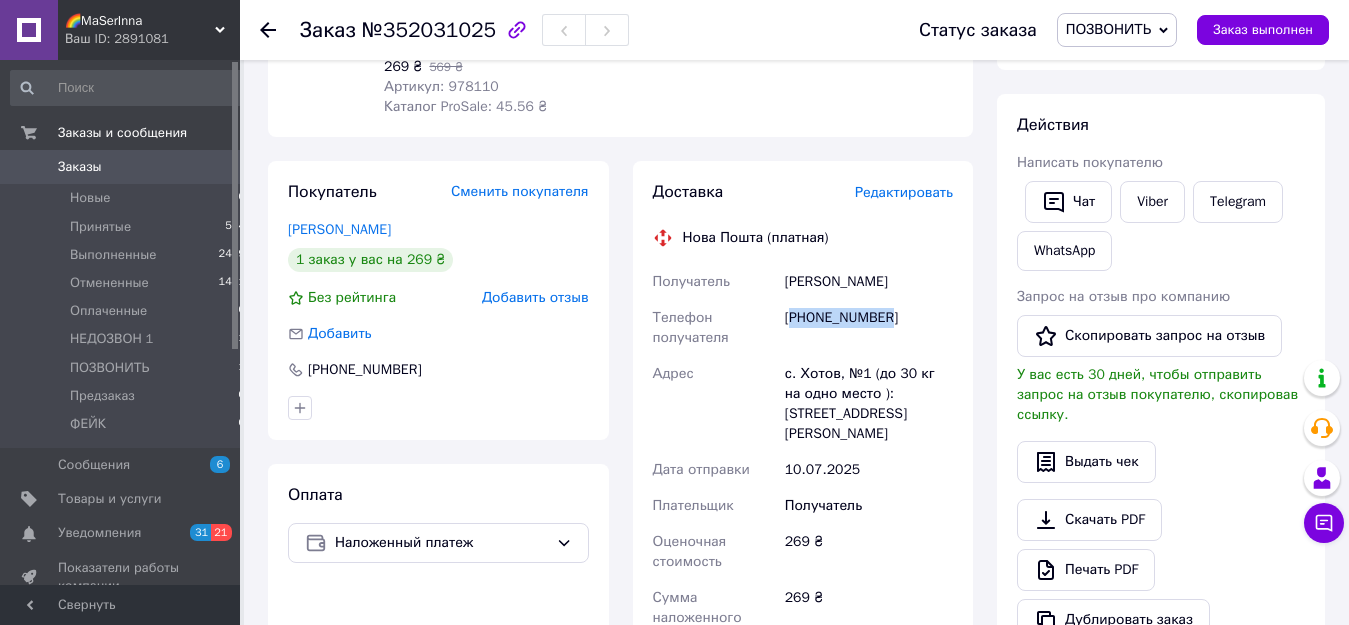 click on "[PHONE_NUMBER]" at bounding box center (869, 328) 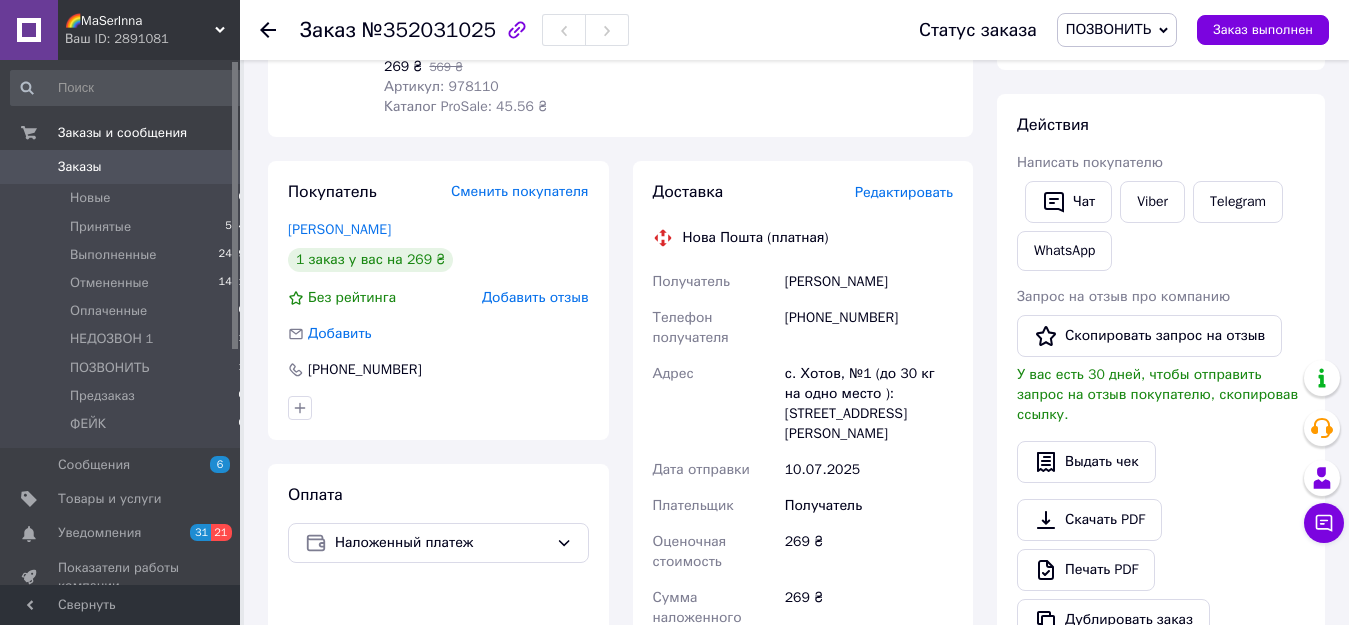 click on "Матківський Анатолій" at bounding box center [869, 282] 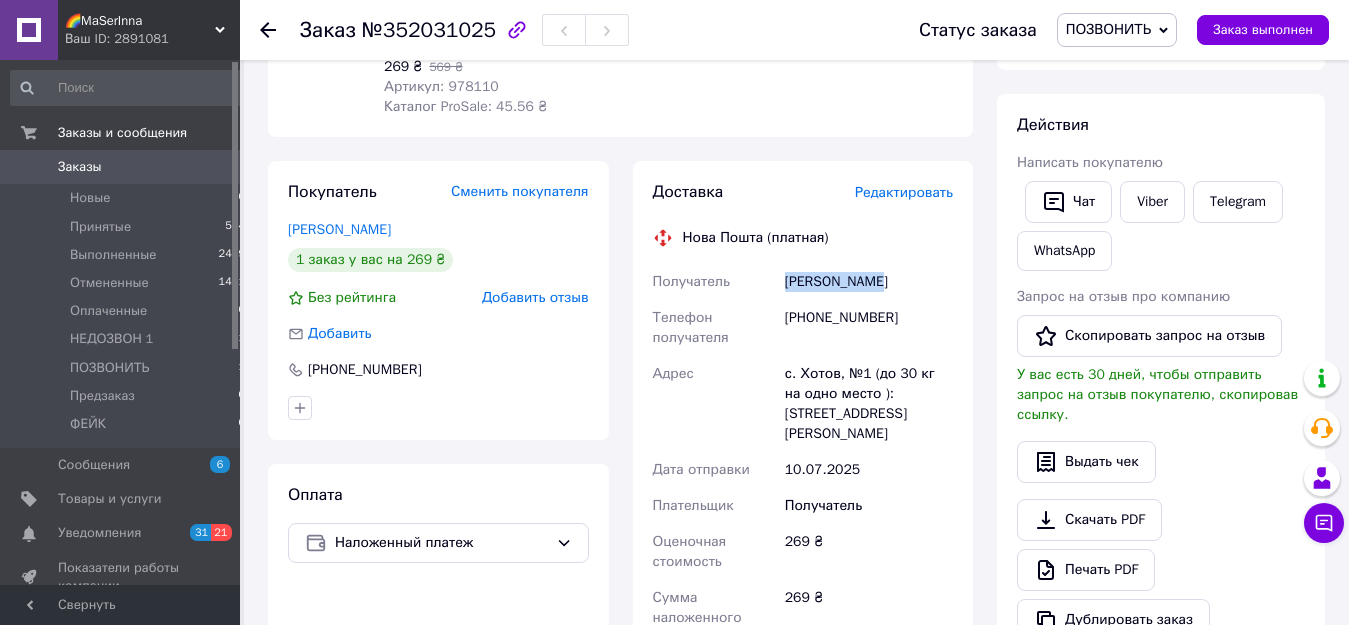click on "Матківський Анатолій" at bounding box center (869, 282) 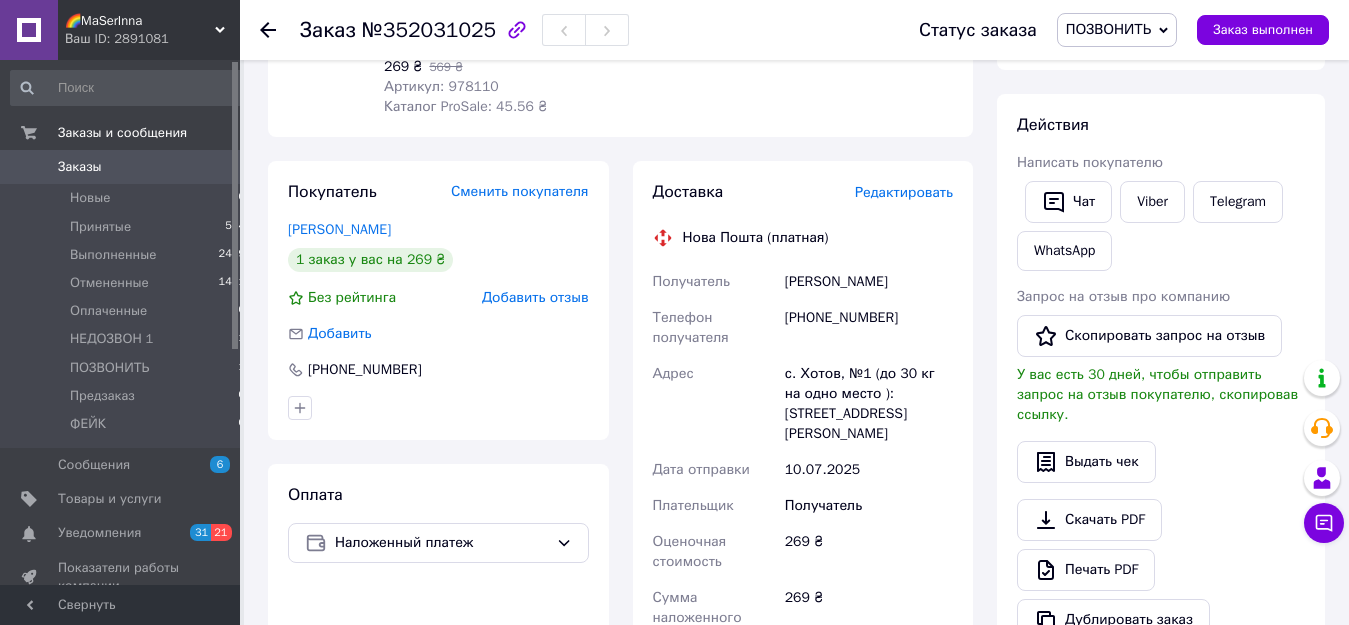 click on "Матківський Анатолій" at bounding box center [869, 282] 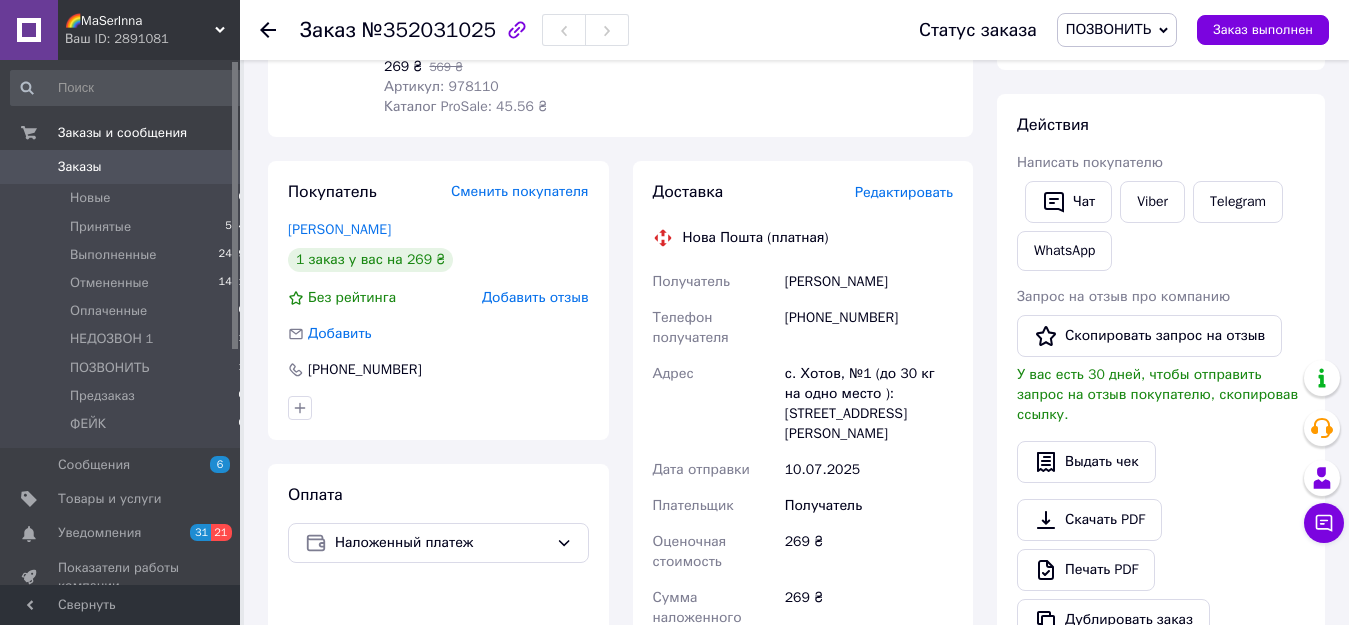 click on "ПОЗВОНИТЬ" at bounding box center [1108, 29] 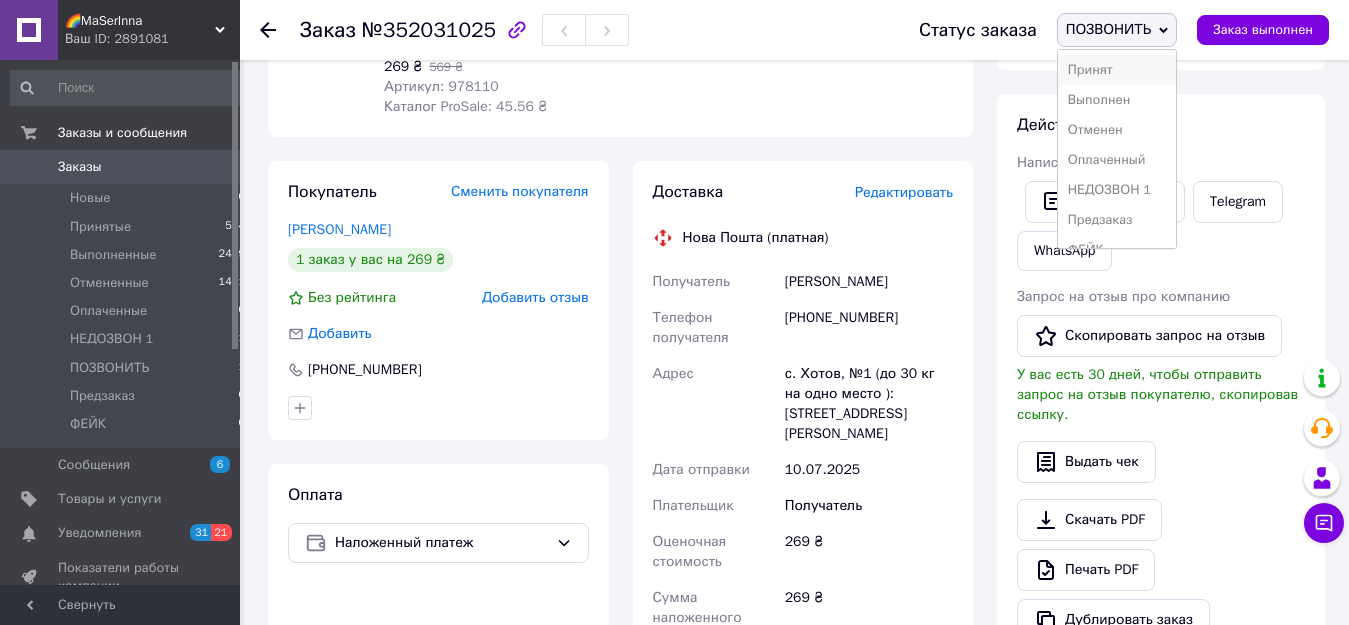 click on "Принят" at bounding box center [1117, 70] 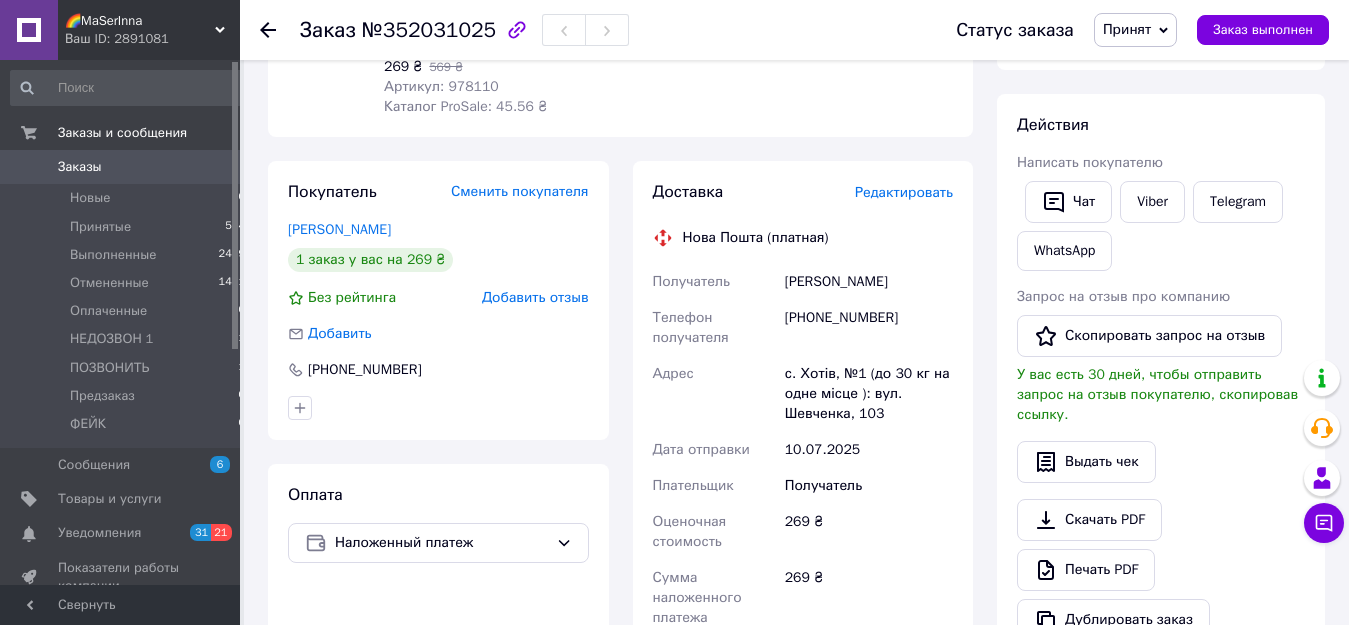 click on "с. Хотів, №1 (до 30 кг на одне місце ): вул. Шевченка, 103" at bounding box center [869, 394] 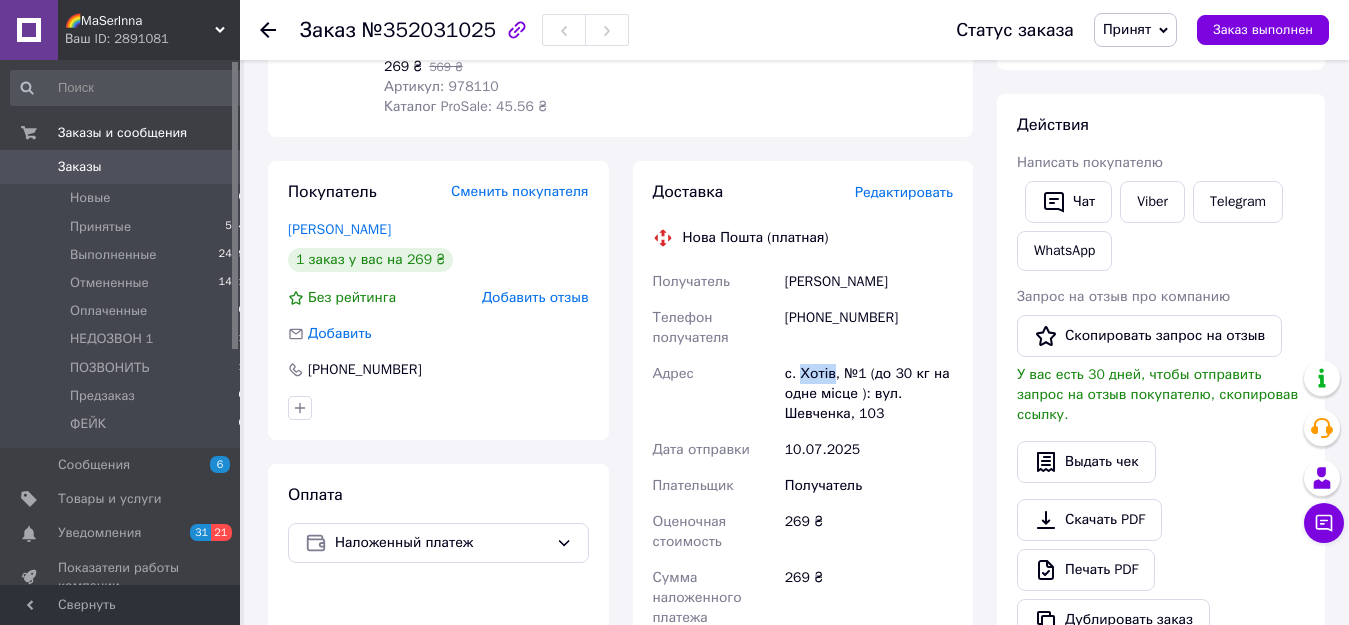 click on "с. Хотів, №1 (до 30 кг на одне місце ): вул. Шевченка, 103" at bounding box center [869, 394] 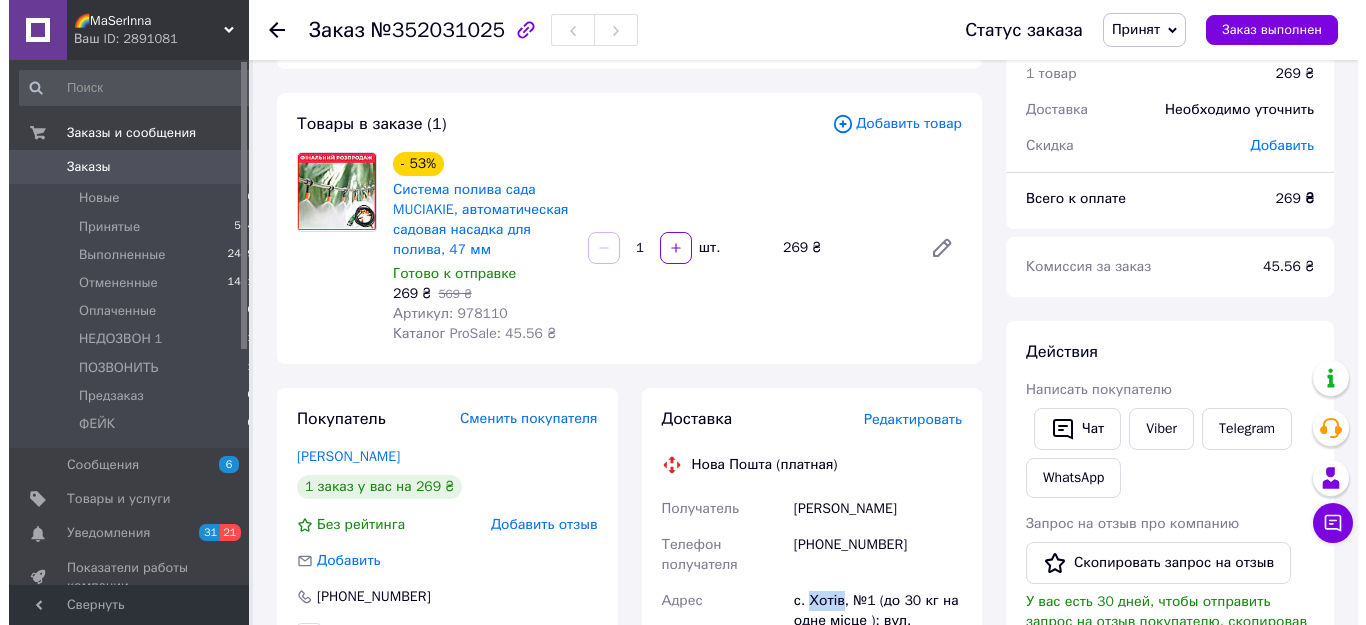scroll, scrollTop: 0, scrollLeft: 0, axis: both 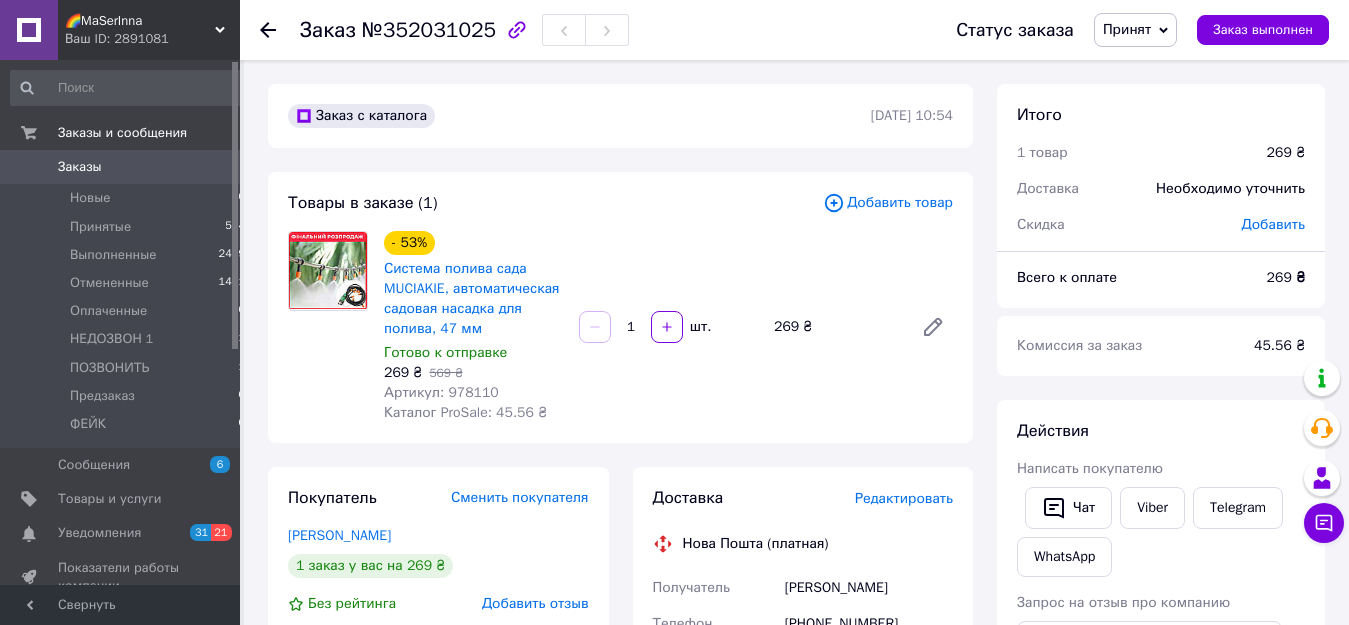 click 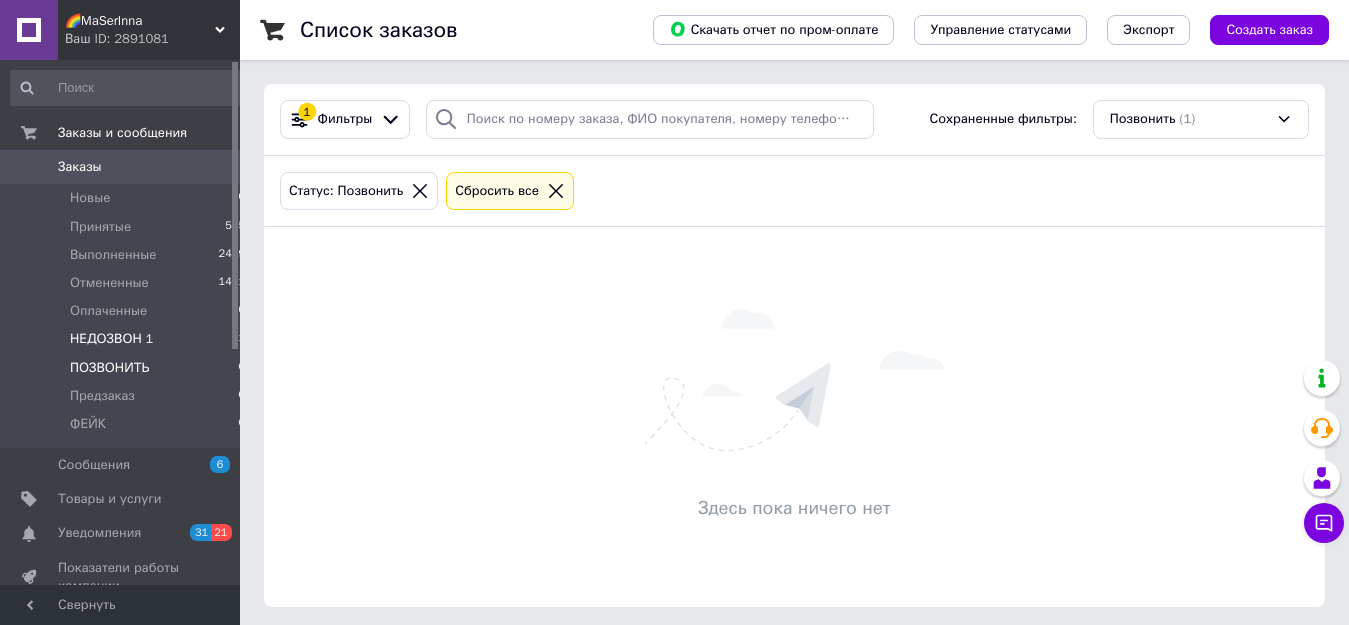 click on "НЕДОЗВОН 1 1" at bounding box center [128, 339] 